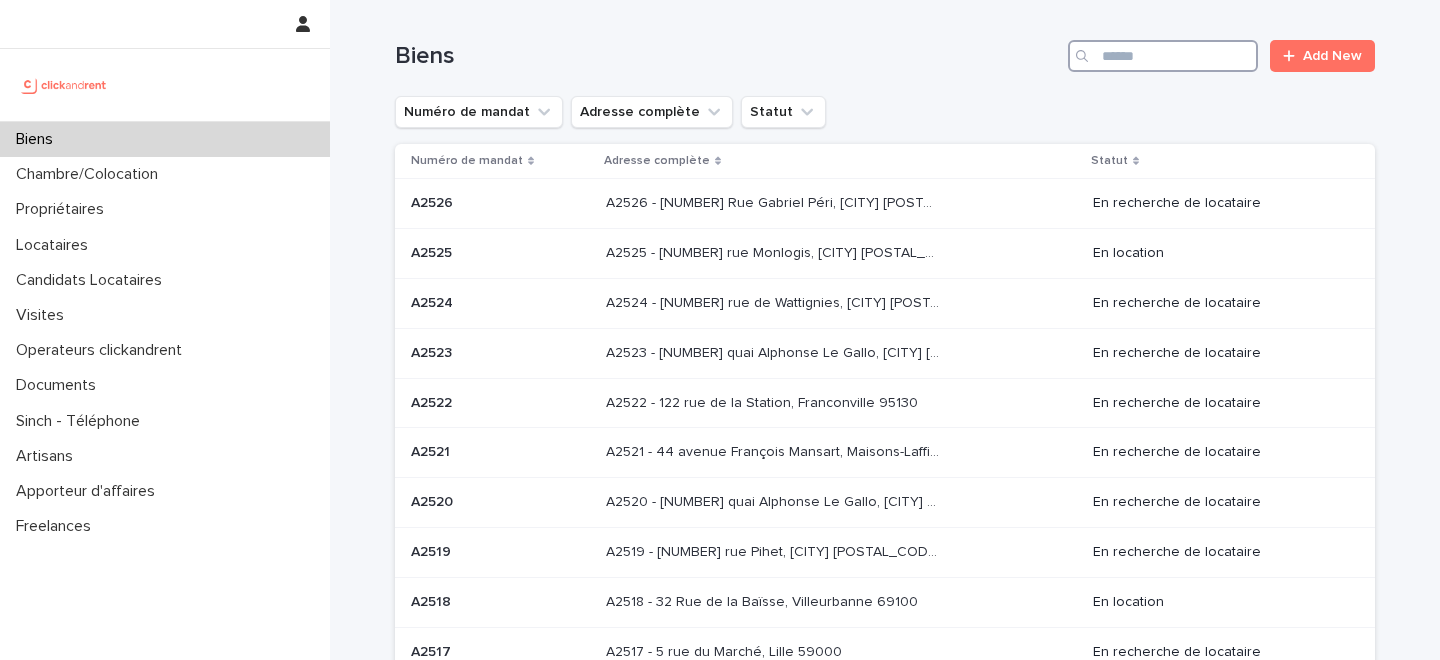 click at bounding box center [1163, 56] 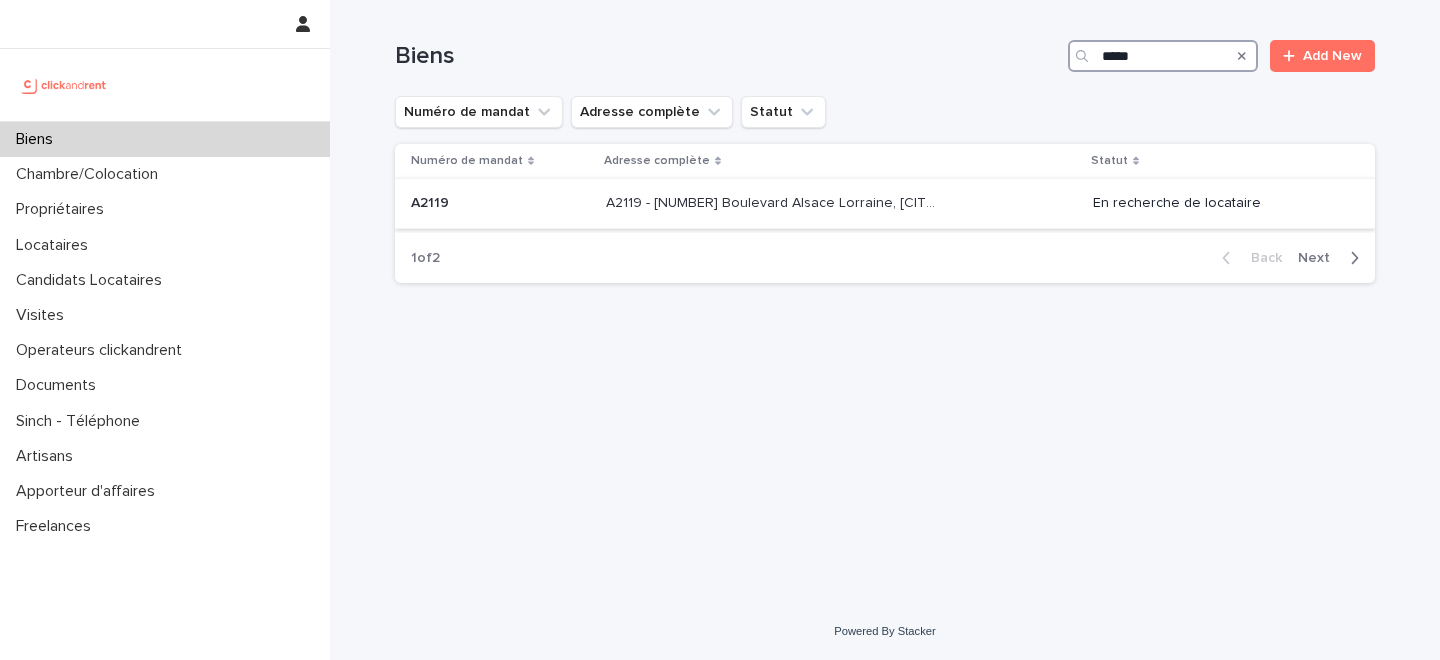 type on "*****" 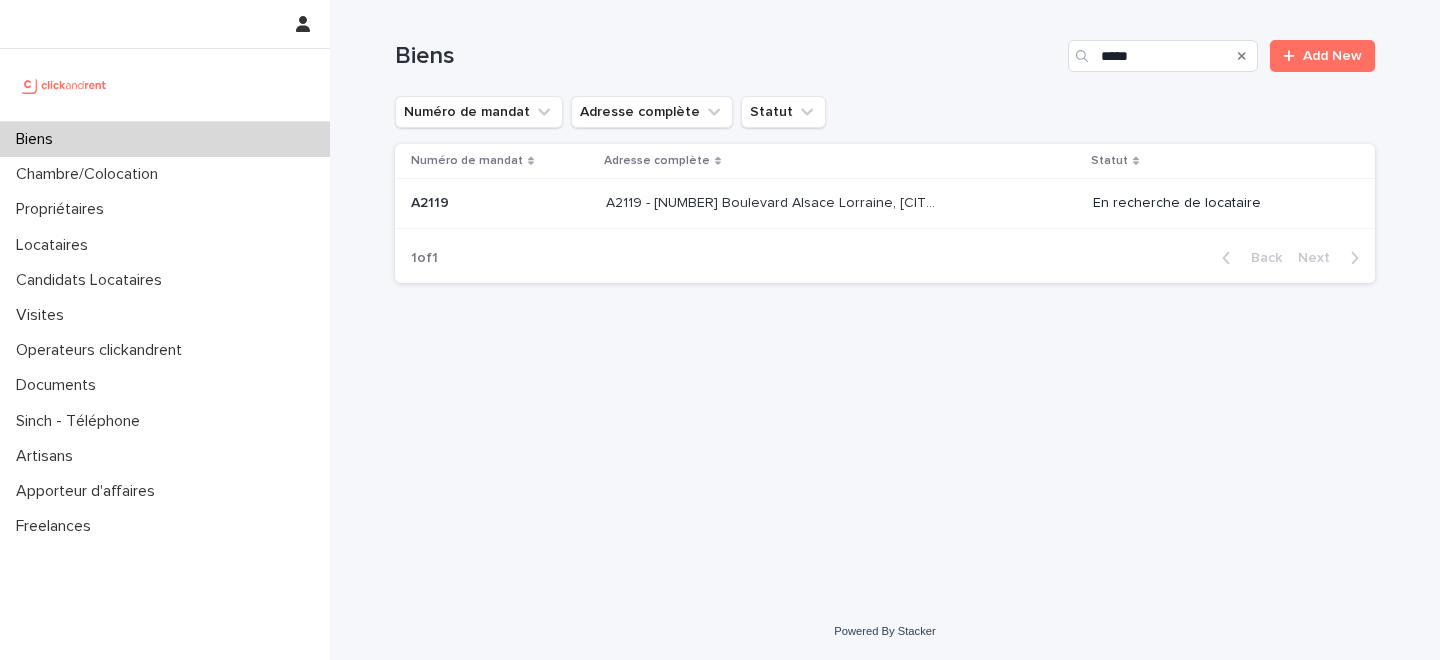 click on "A2119 - [NUMBER] Boulevard Alsace Lorraine, [CITY] [POSTAL_CODE]" at bounding box center (774, 201) 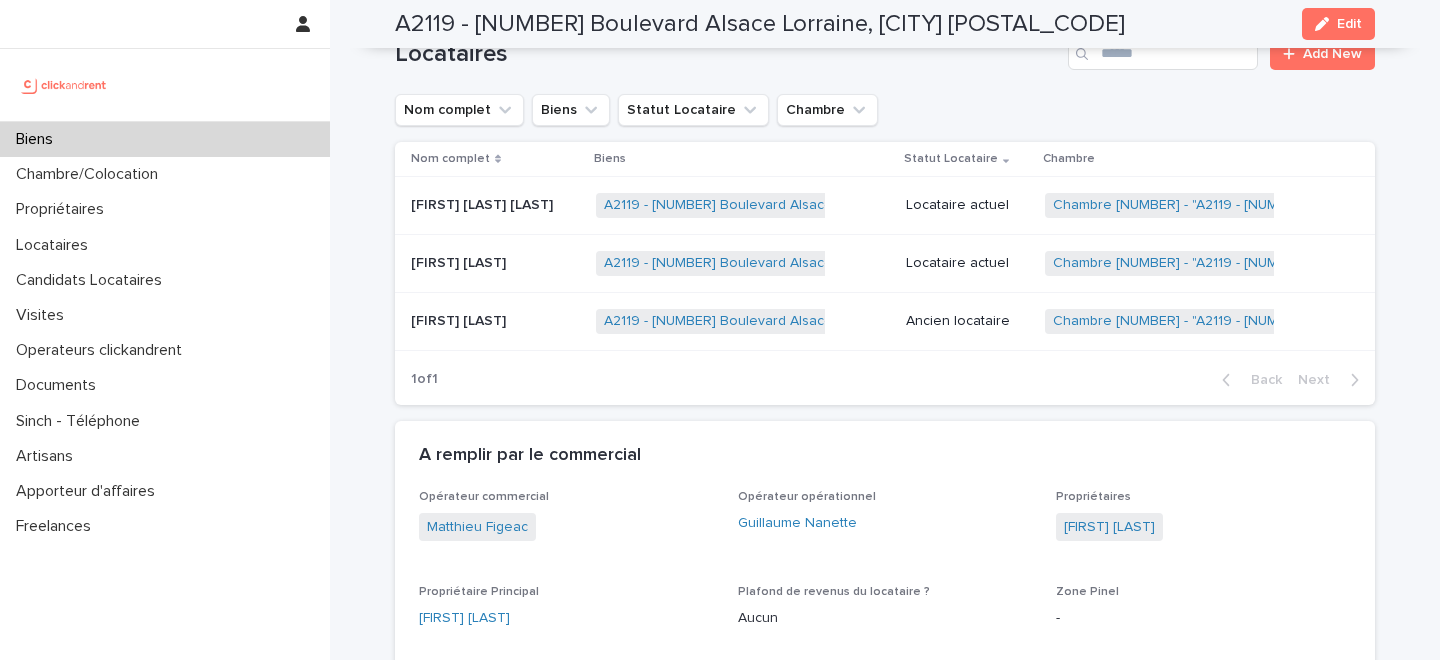 scroll, scrollTop: 901, scrollLeft: 0, axis: vertical 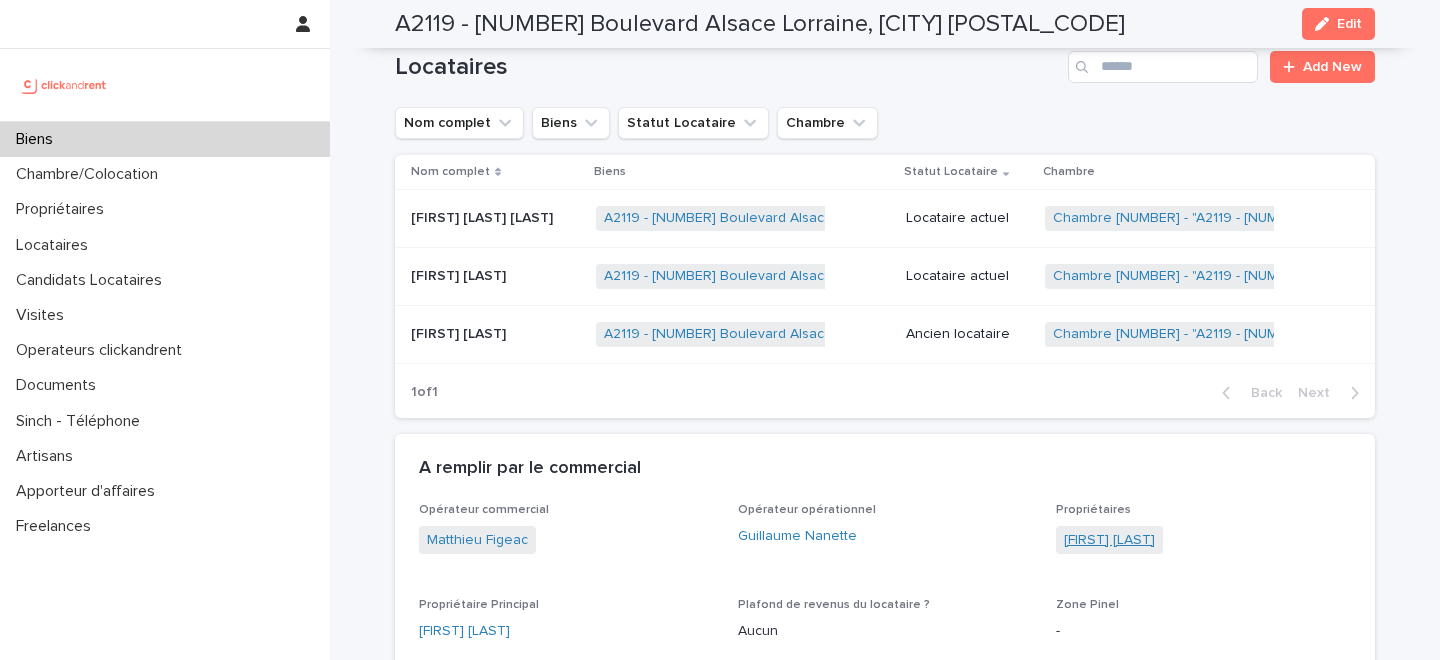 click on "Françoise Castex" at bounding box center (1109, 540) 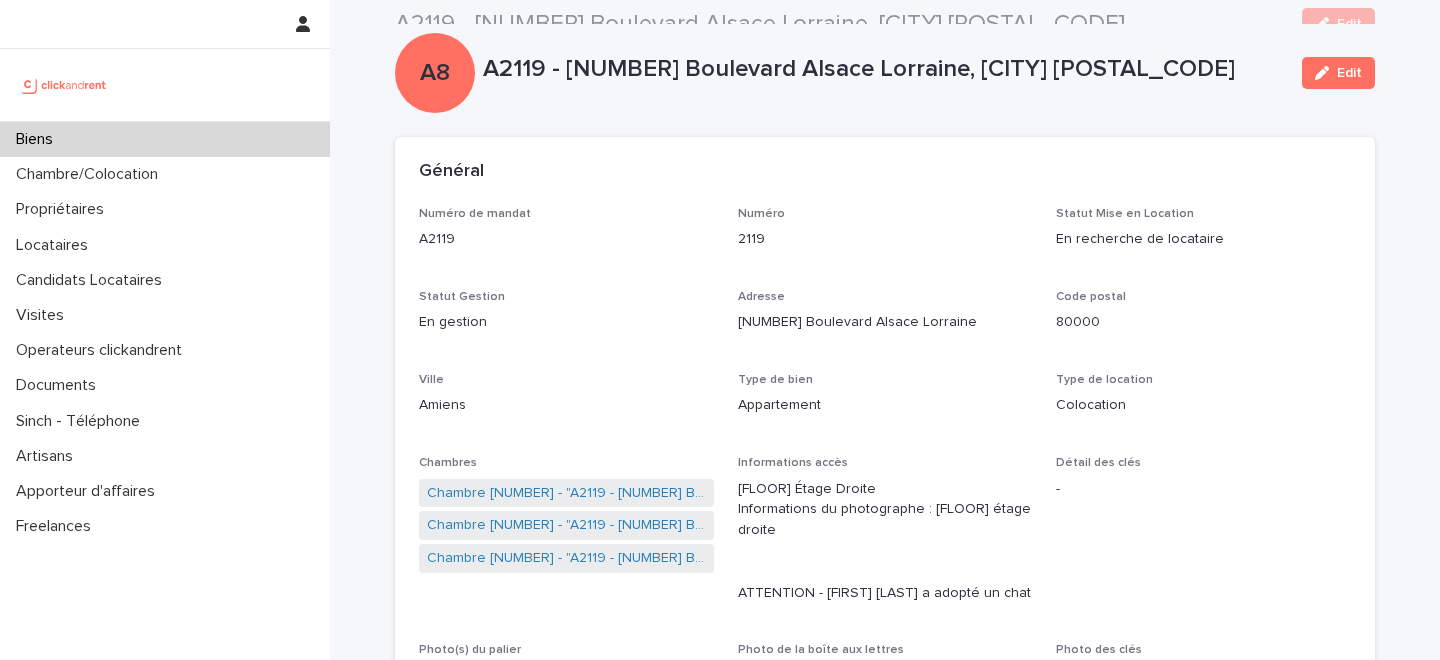 scroll, scrollTop: 0, scrollLeft: 0, axis: both 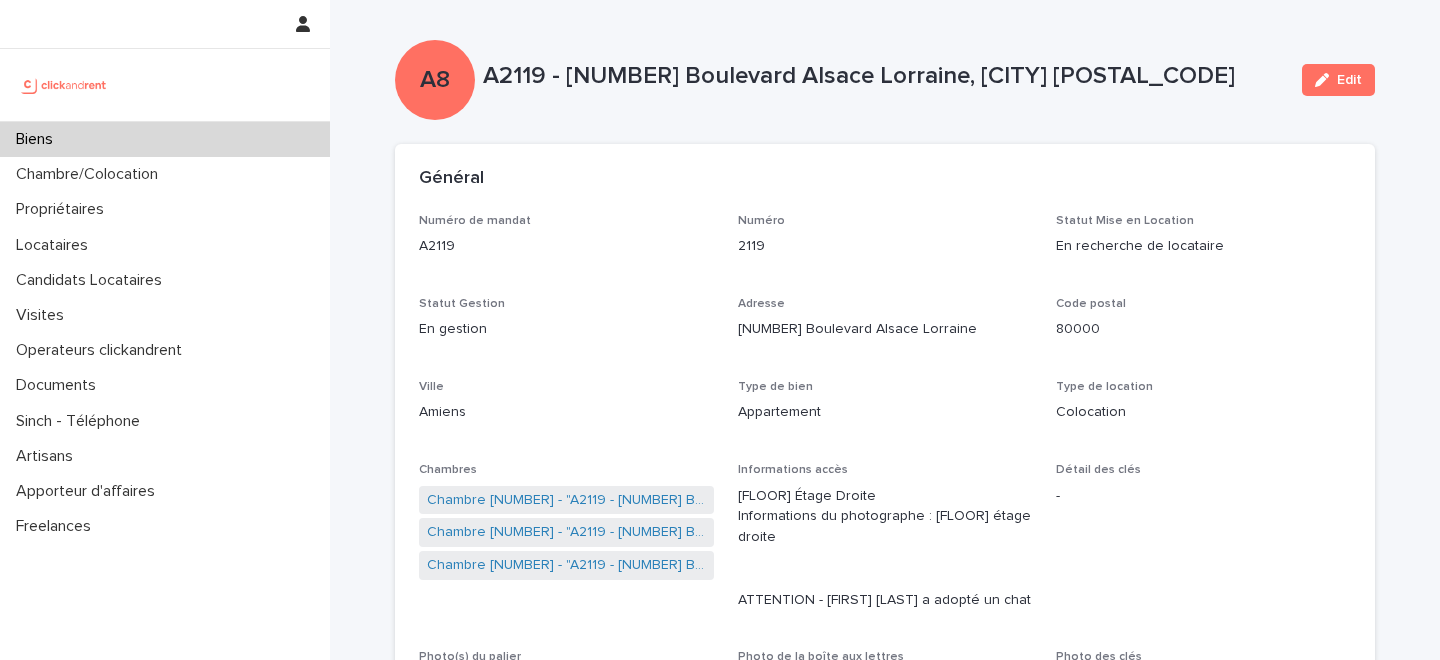 click on "Biens" at bounding box center [165, 139] 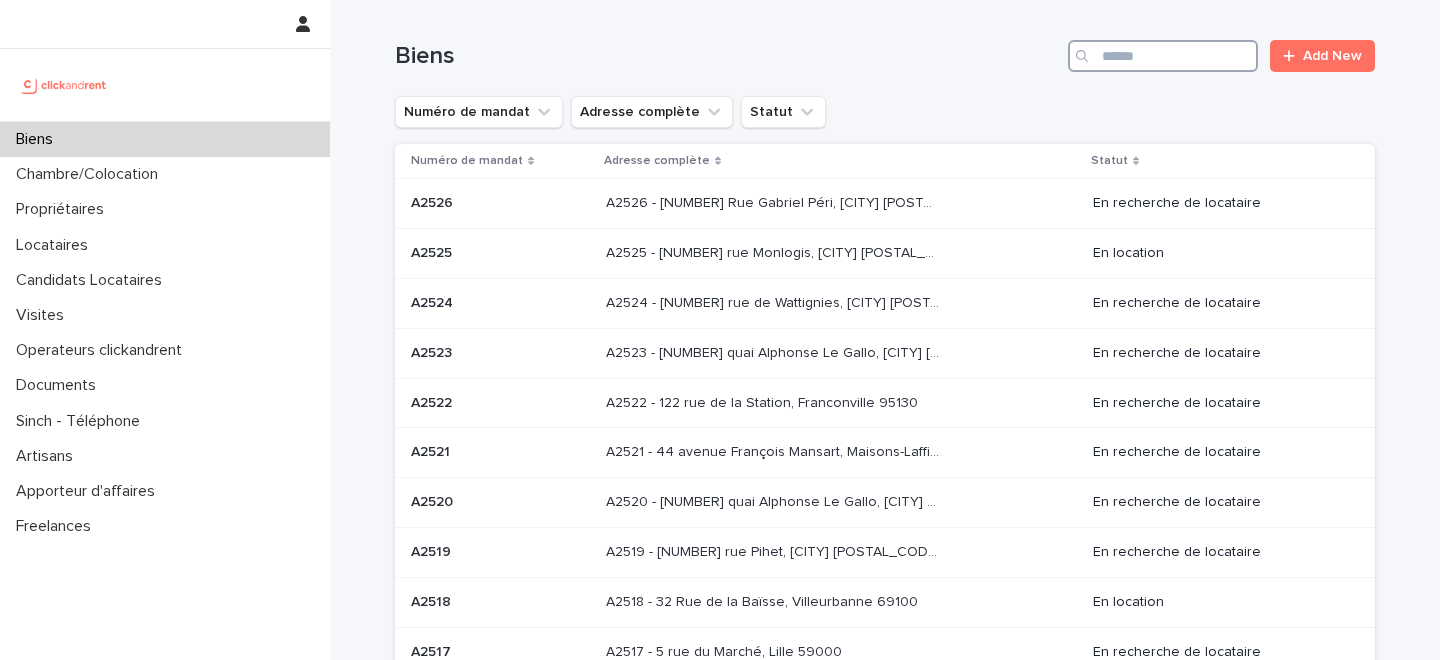 click at bounding box center [1163, 56] 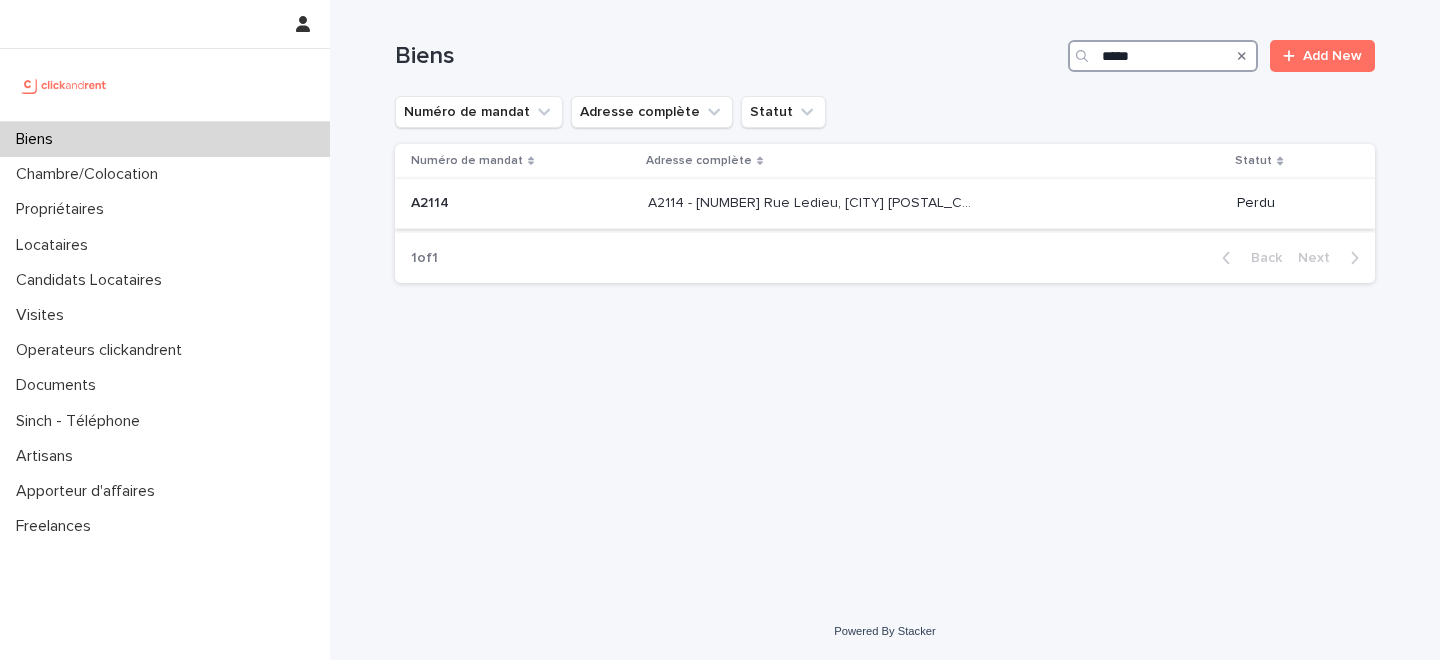 type on "*****" 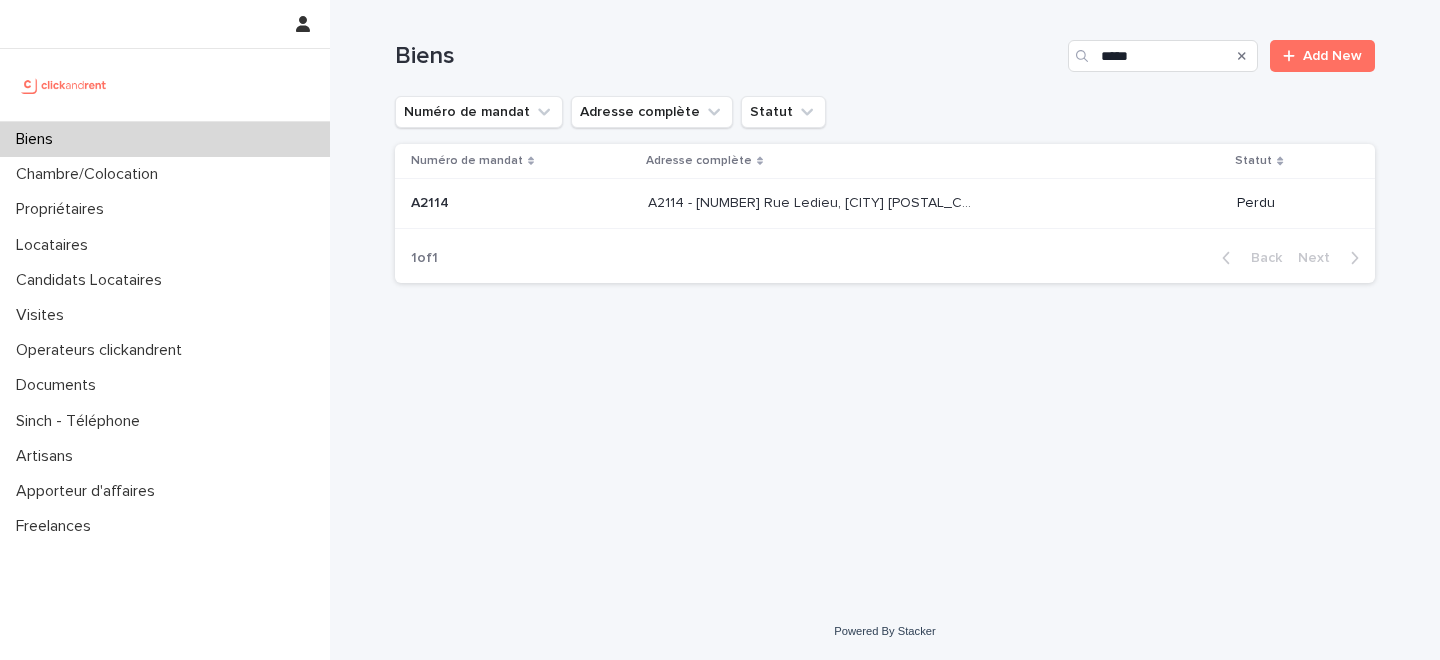 click on "A2114 - 83 Rue Ledieu,  Amiens 80000 A2114 - 83 Rue Ledieu,  Amiens 80000" at bounding box center (934, 203) 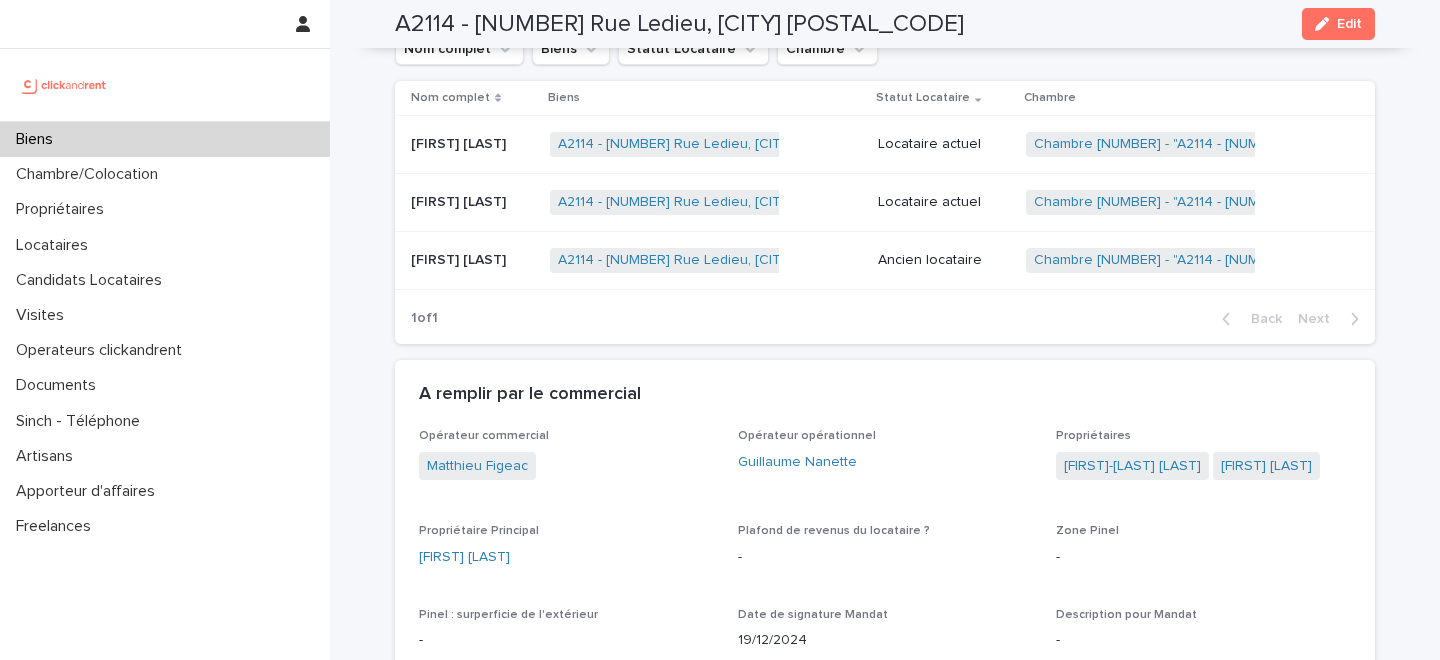 scroll, scrollTop: 1018, scrollLeft: 0, axis: vertical 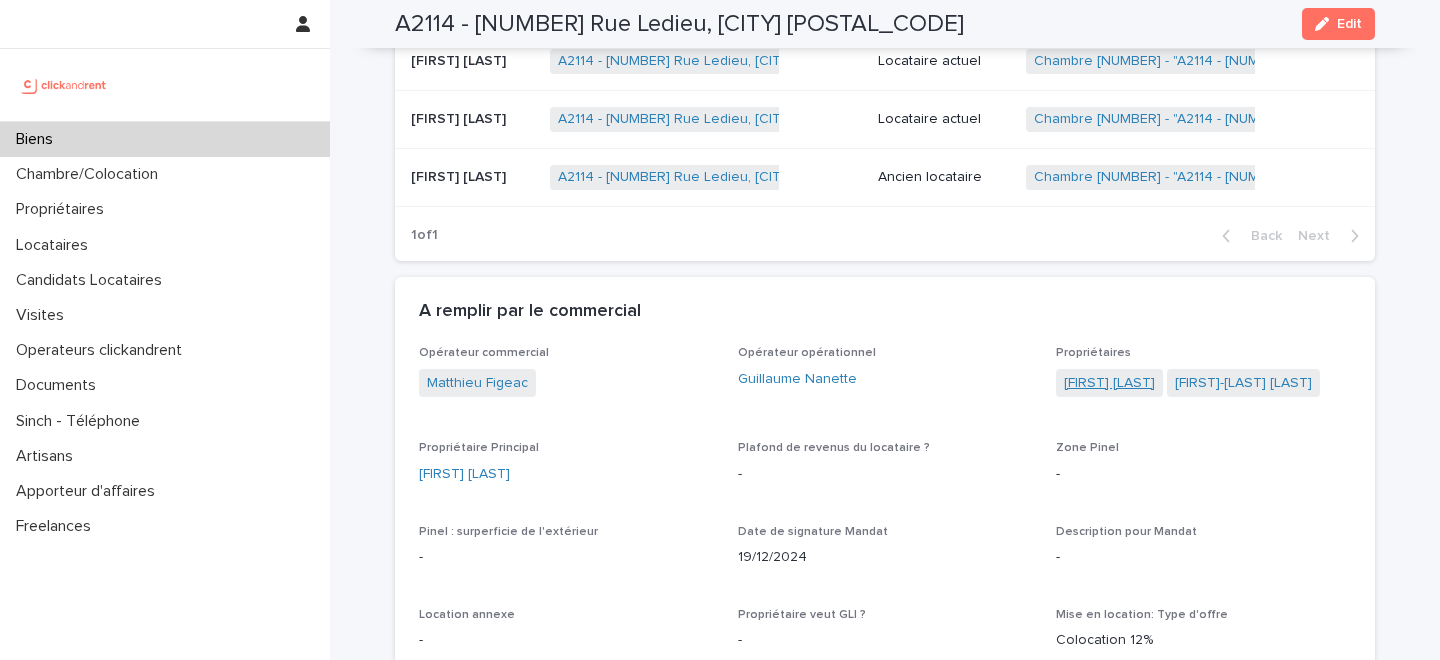 click on "Camille Meteye" at bounding box center (1109, 383) 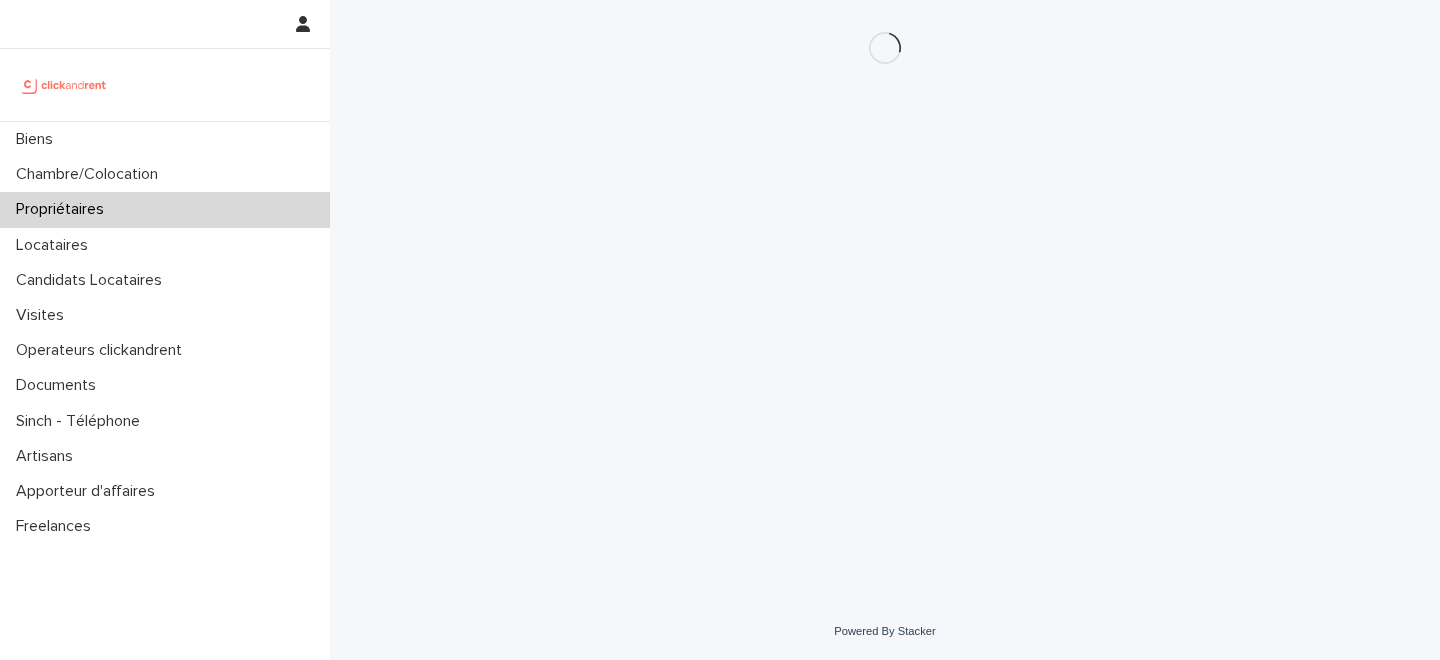 scroll, scrollTop: 0, scrollLeft: 0, axis: both 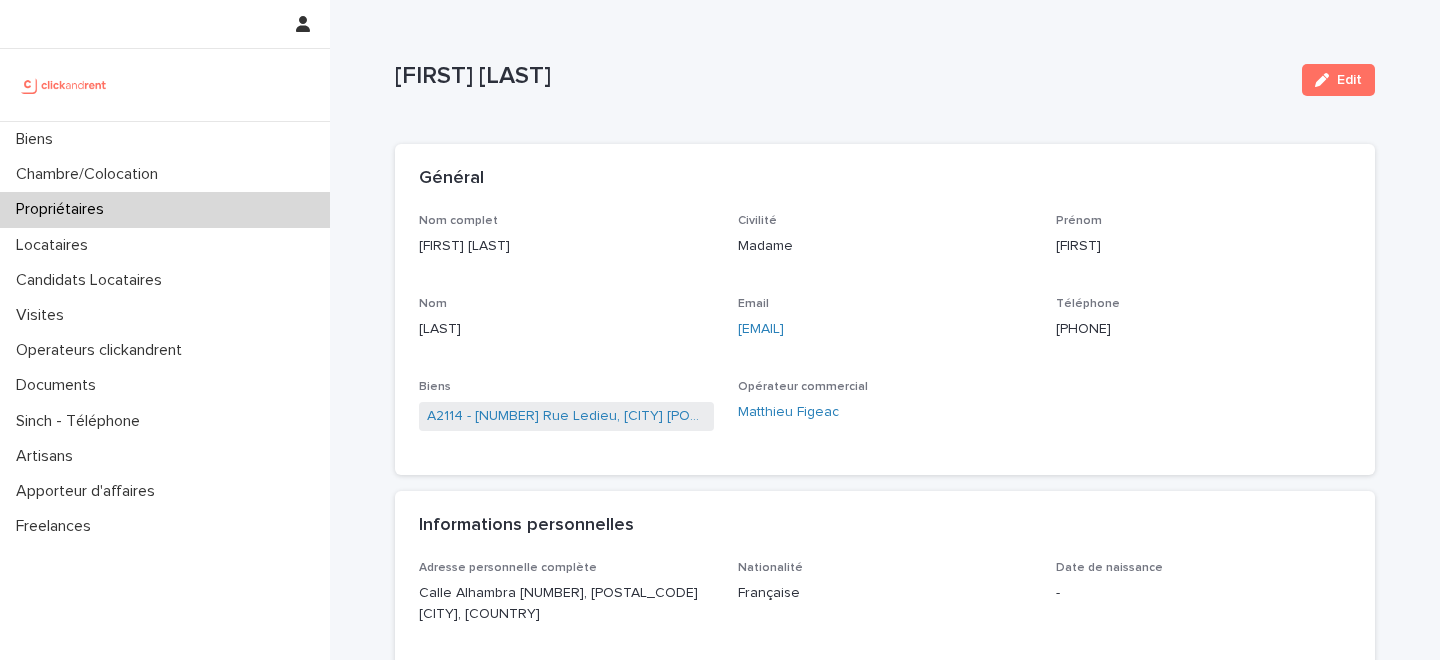drag, startPoint x: 921, startPoint y: 331, endPoint x: 736, endPoint y: 332, distance: 185.0027 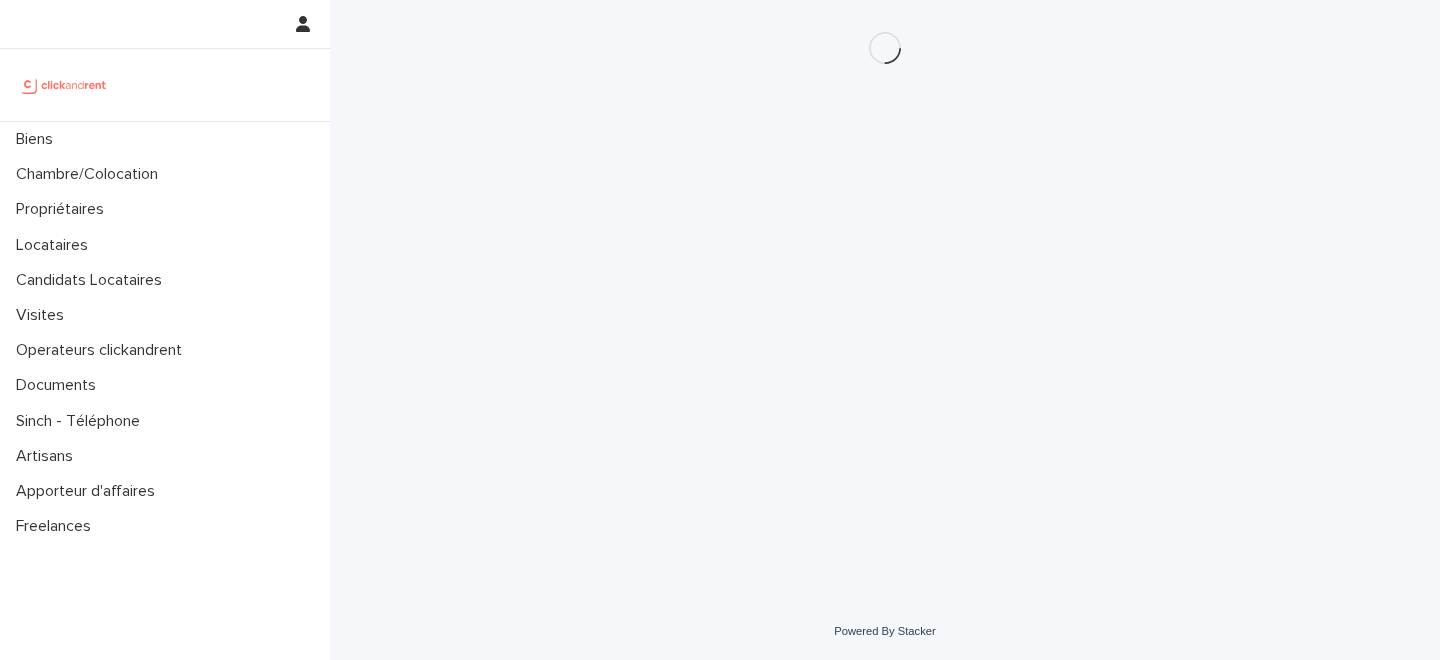 scroll, scrollTop: 0, scrollLeft: 0, axis: both 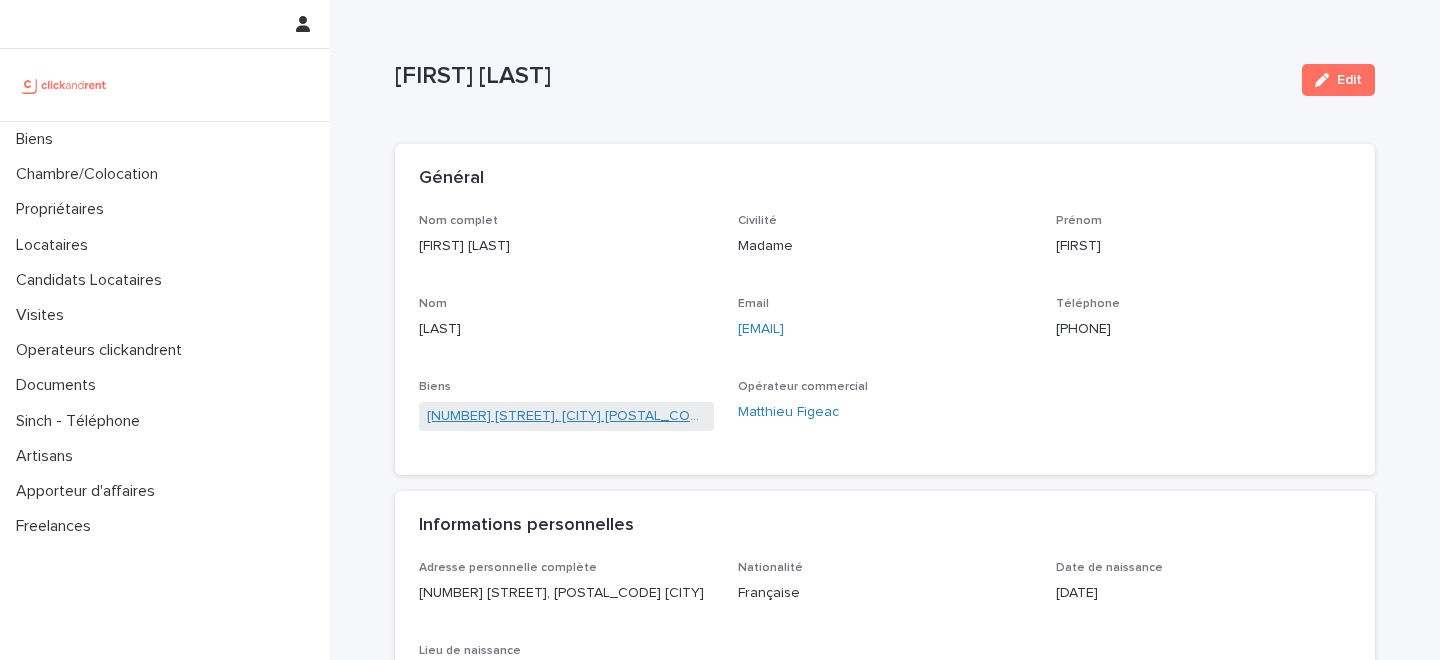 click on "[BUILDING_REF] - [NUMBER] [STREET], [CITY] [POSTAL_CODE]" at bounding box center (566, 416) 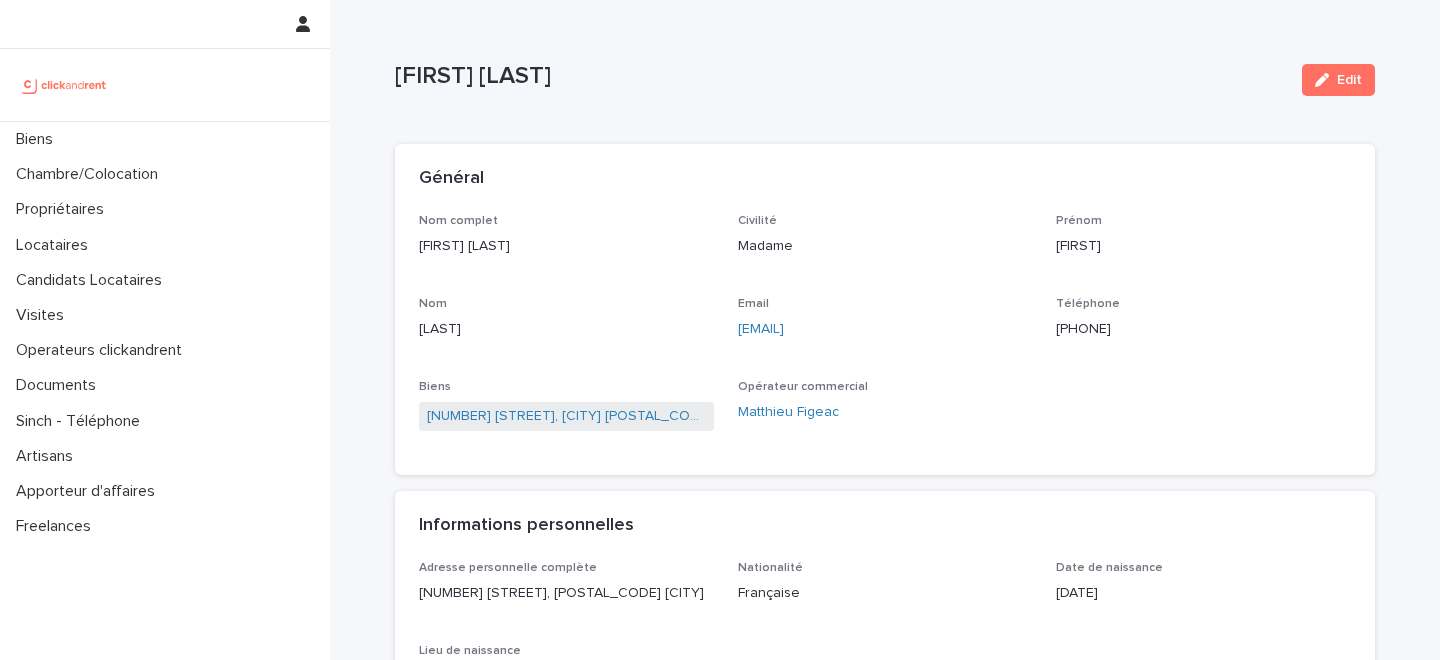 drag, startPoint x: 941, startPoint y: 330, endPoint x: 733, endPoint y: 331, distance: 208.00241 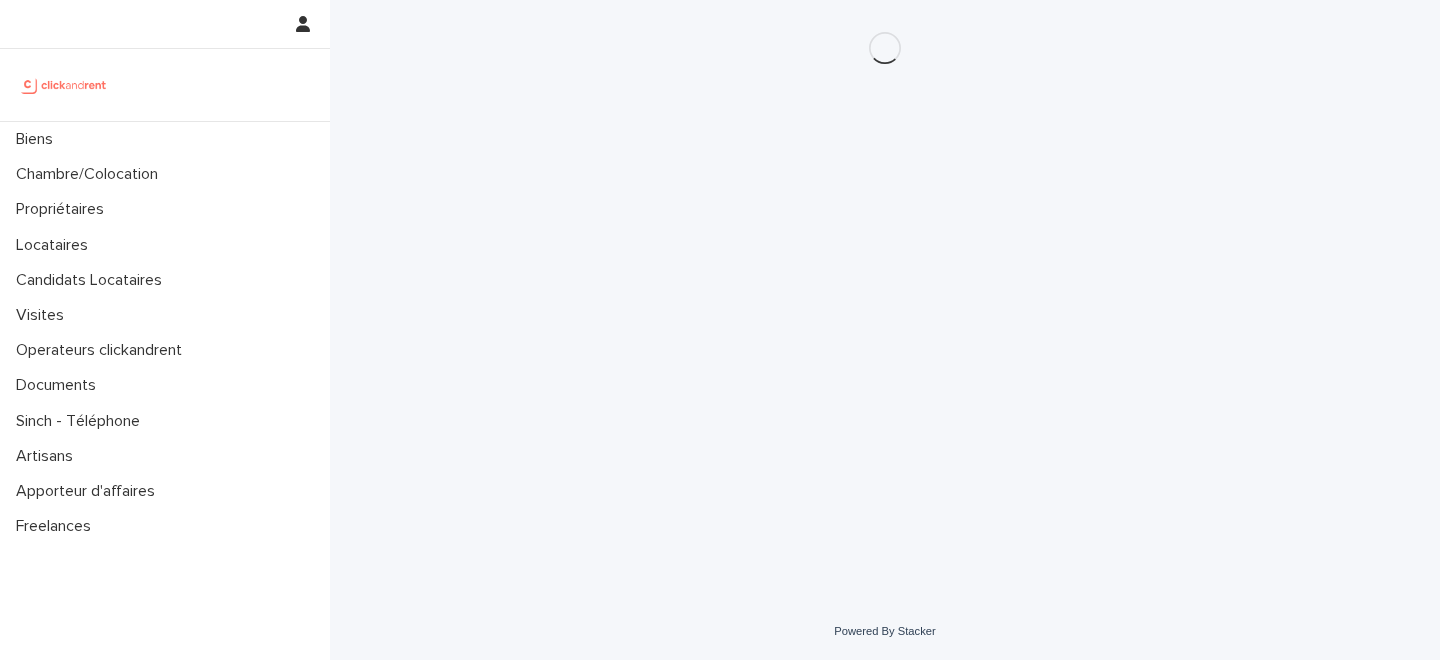 scroll, scrollTop: 0, scrollLeft: 0, axis: both 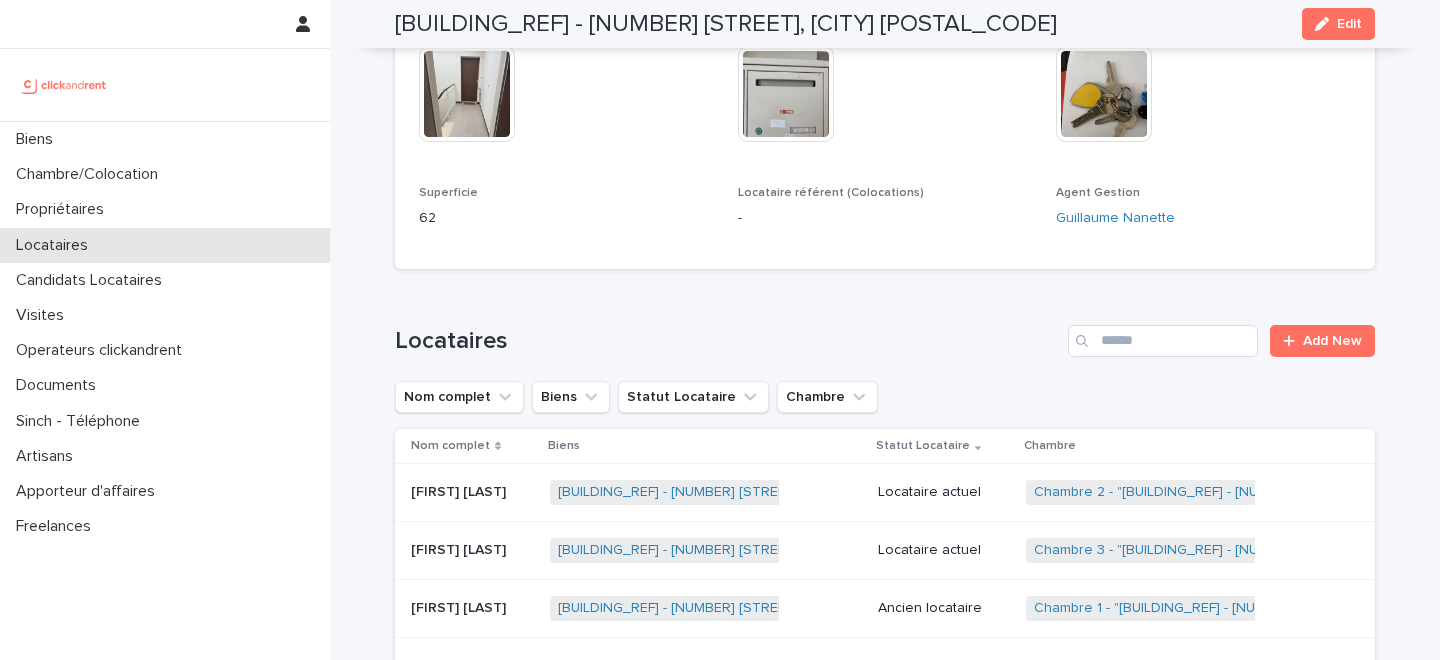 click on "Locataires" at bounding box center (165, 245) 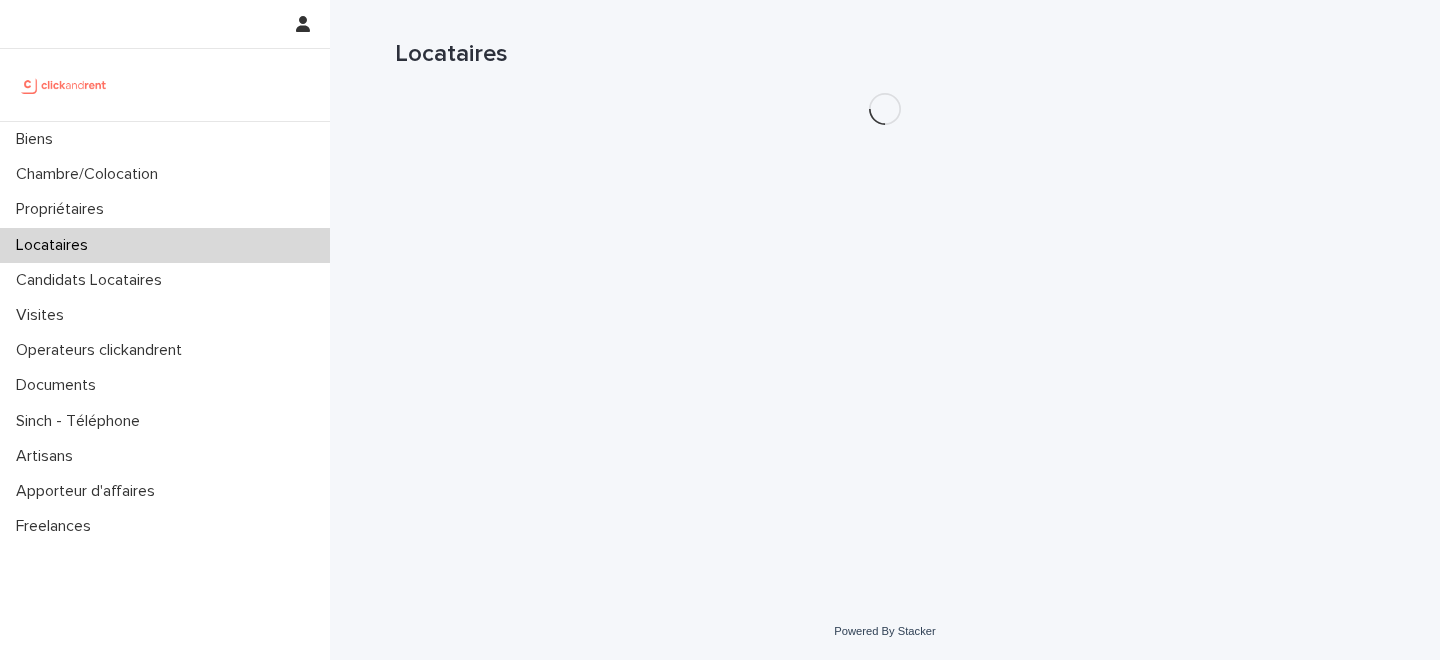 scroll, scrollTop: 0, scrollLeft: 0, axis: both 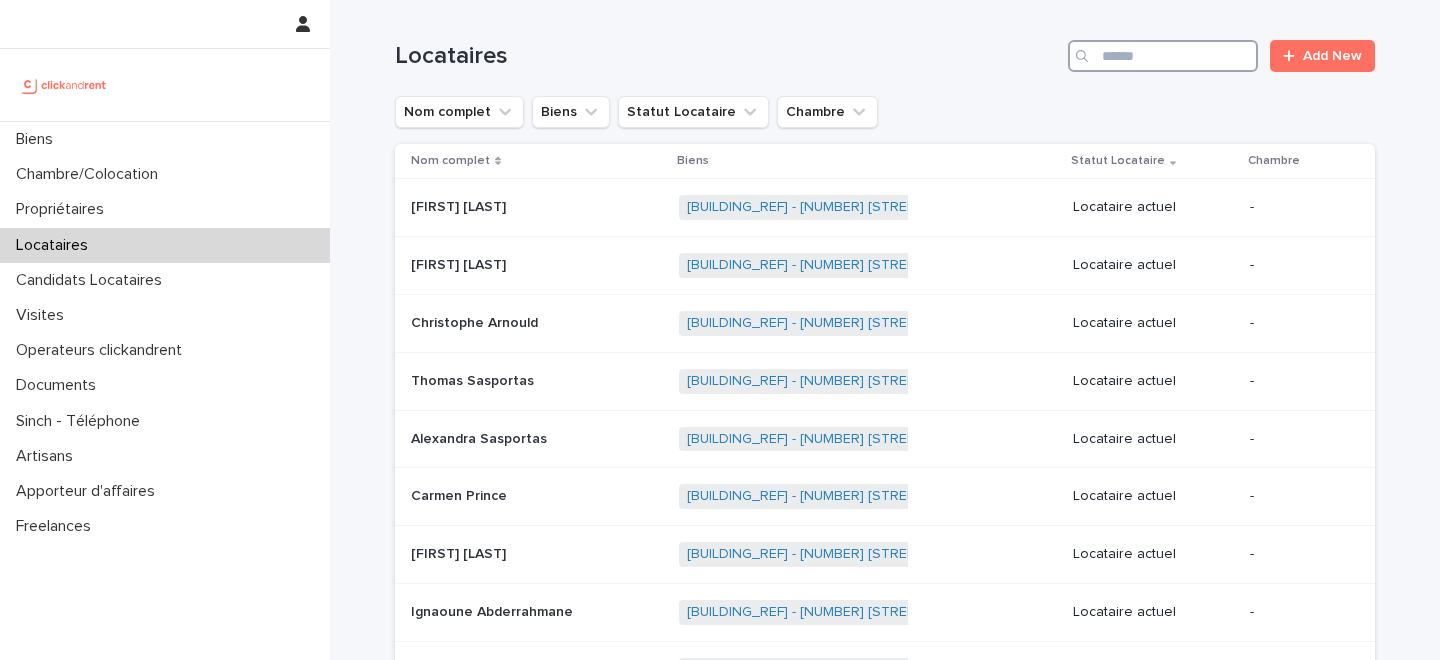 click at bounding box center (1163, 56) 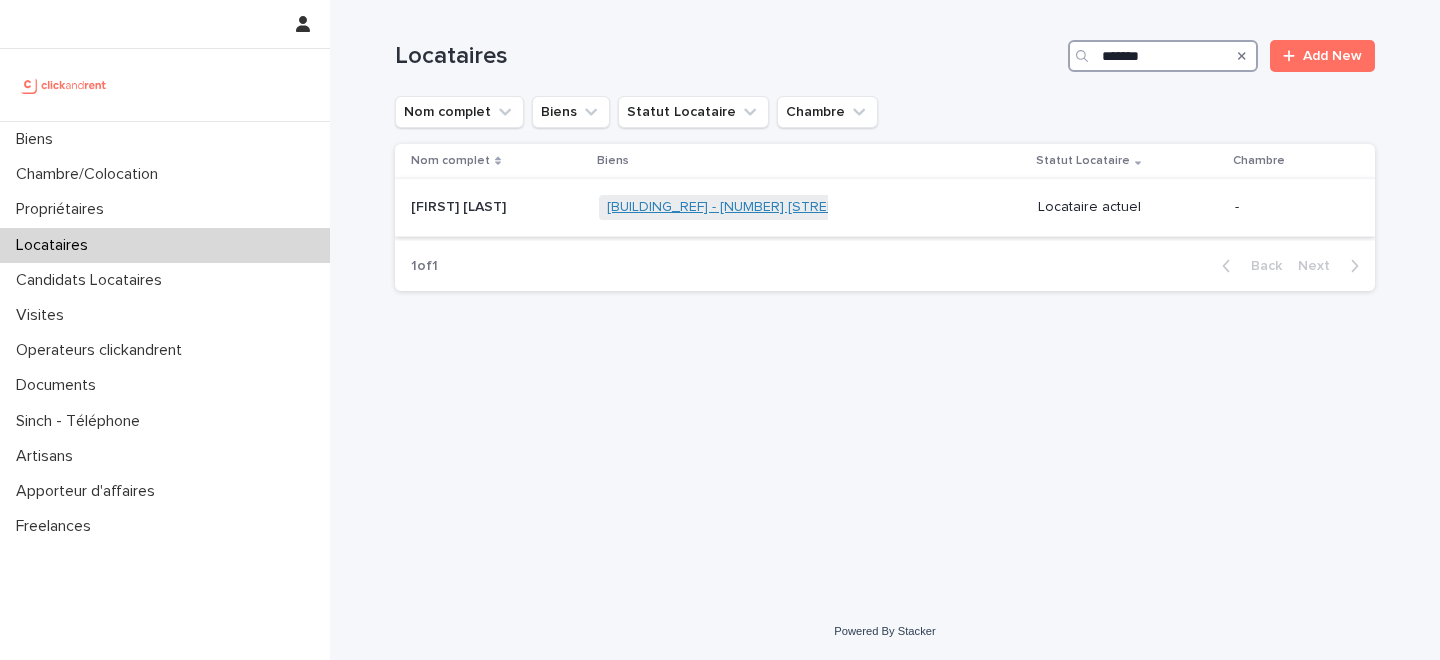 type on "*******" 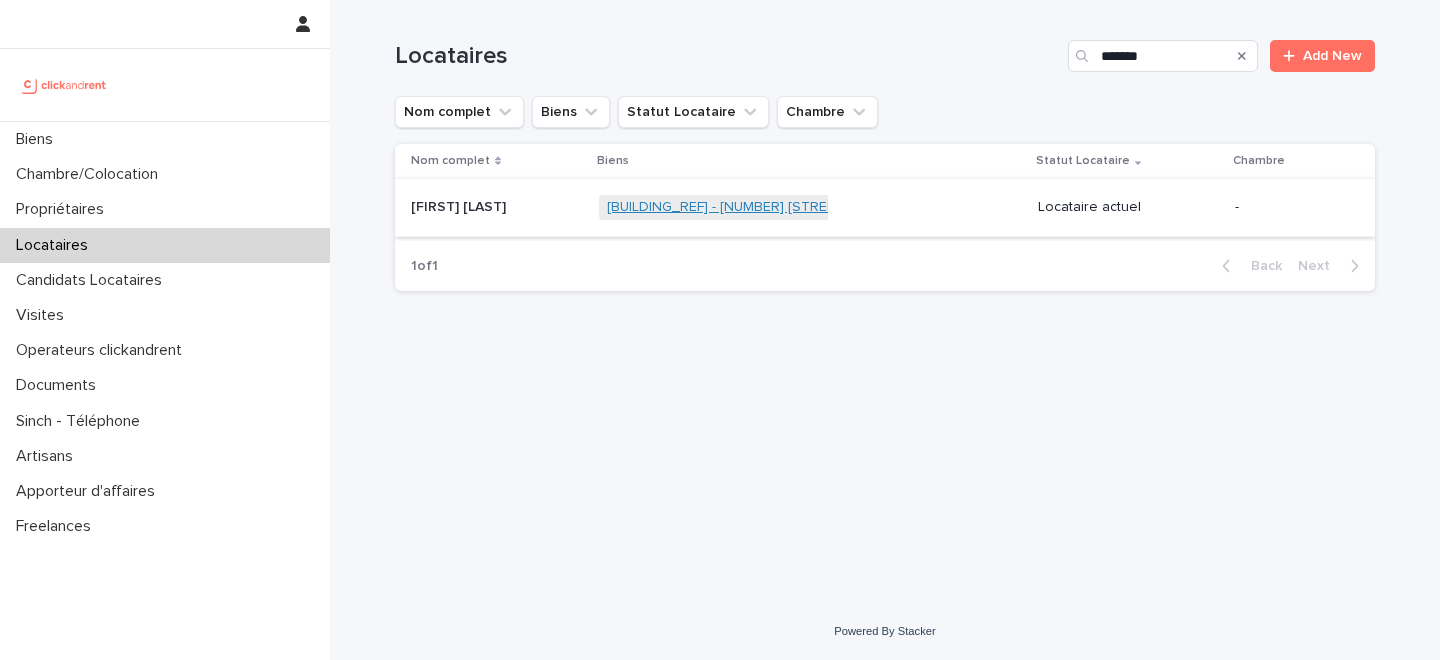 click on "A695 - 3 Boulevard de Verdun,  Rouen 76000" at bounding box center [806, 207] 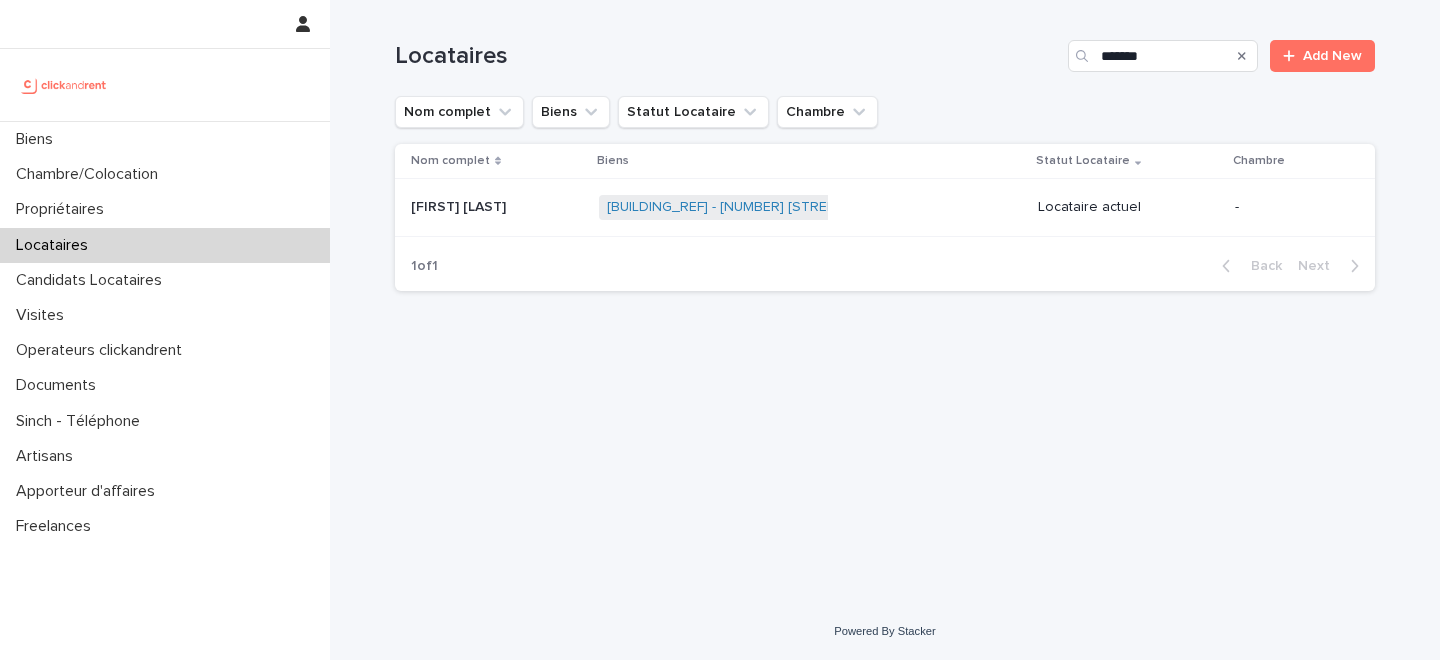 click at bounding box center (497, 207) 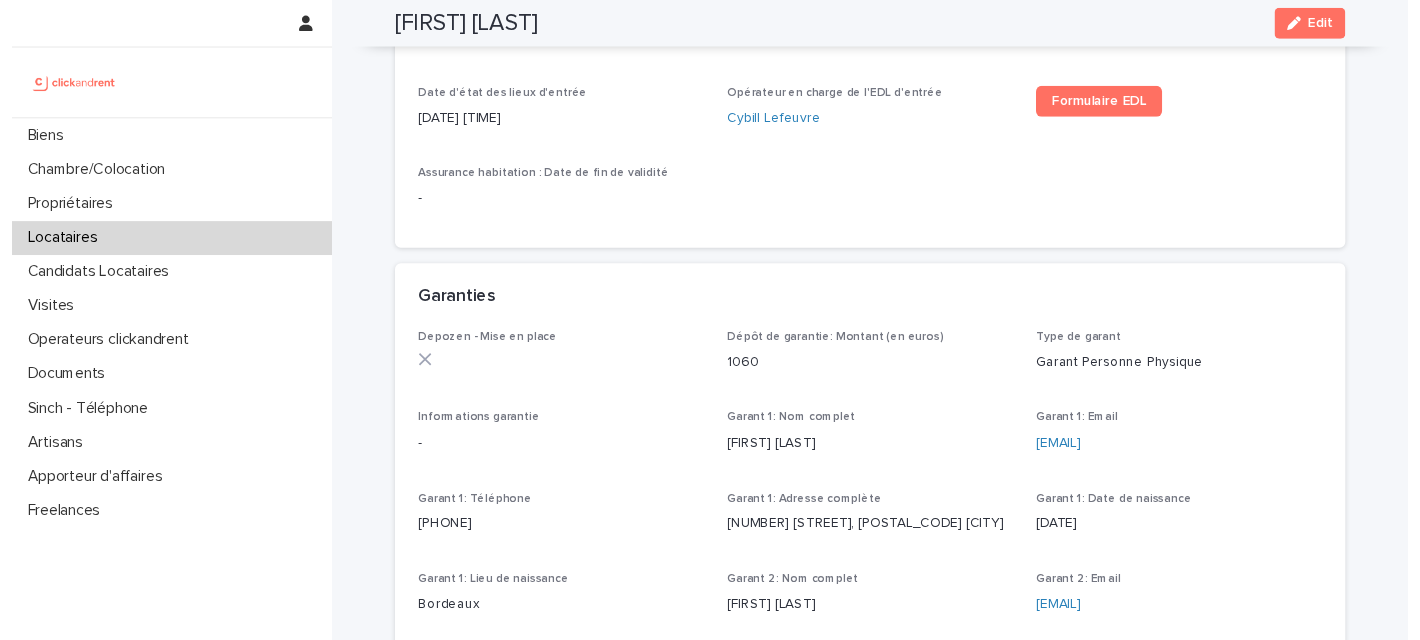 scroll, scrollTop: 905, scrollLeft: 0, axis: vertical 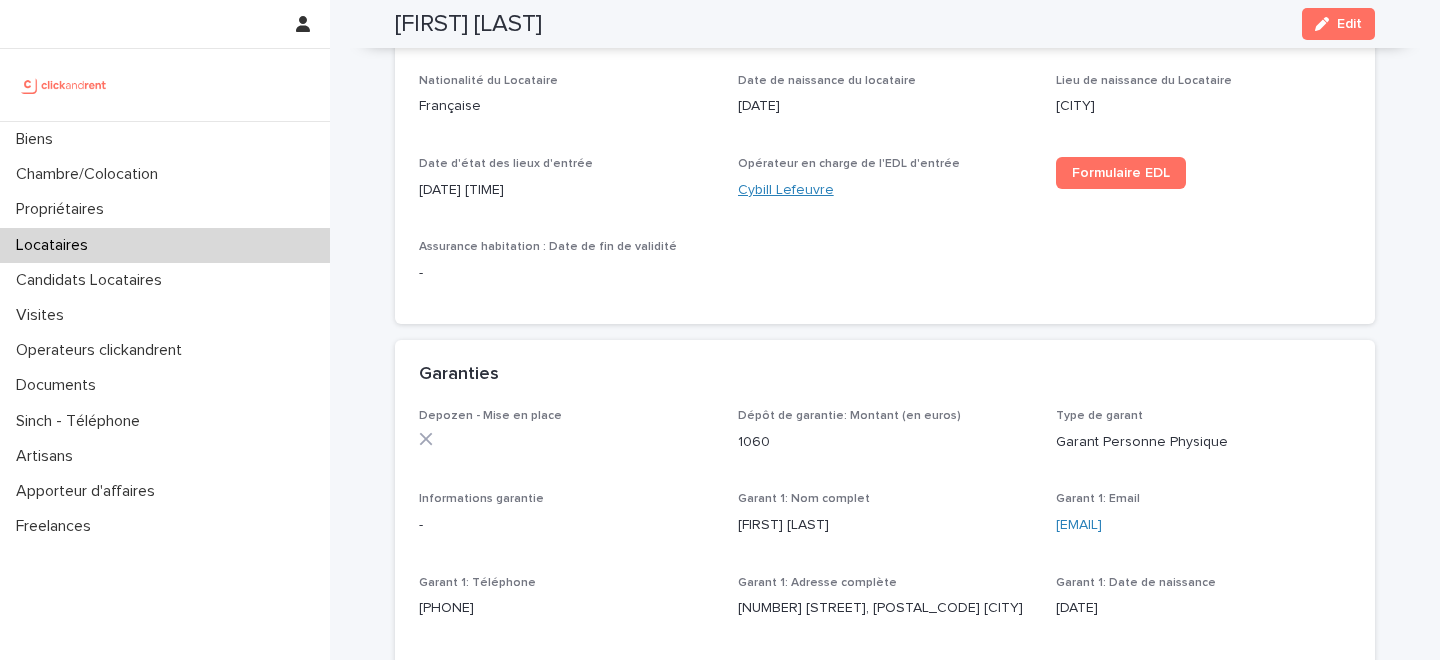 click on "Cybill Lefeuvre" at bounding box center (786, 190) 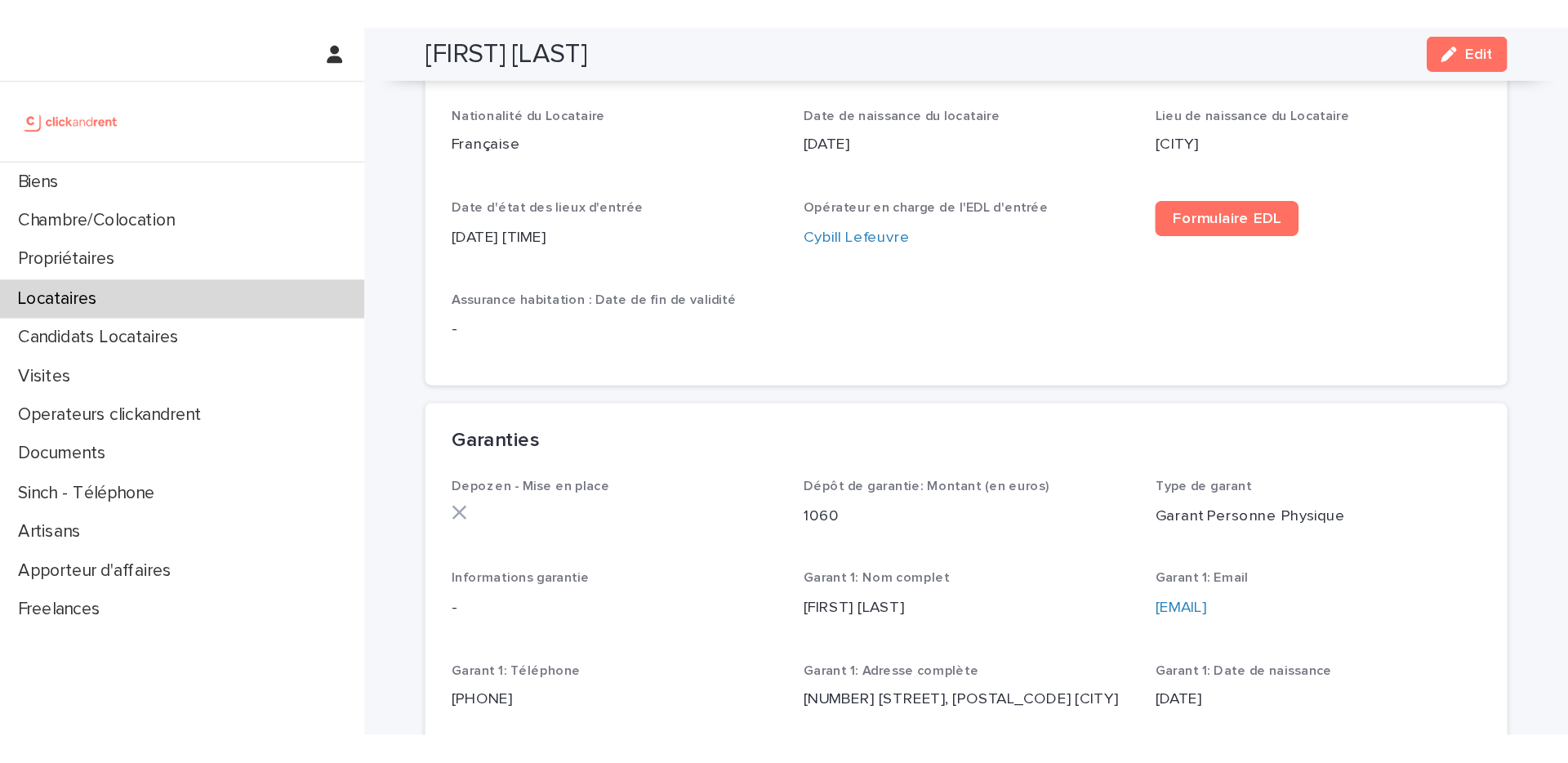 scroll, scrollTop: 739, scrollLeft: 0, axis: vertical 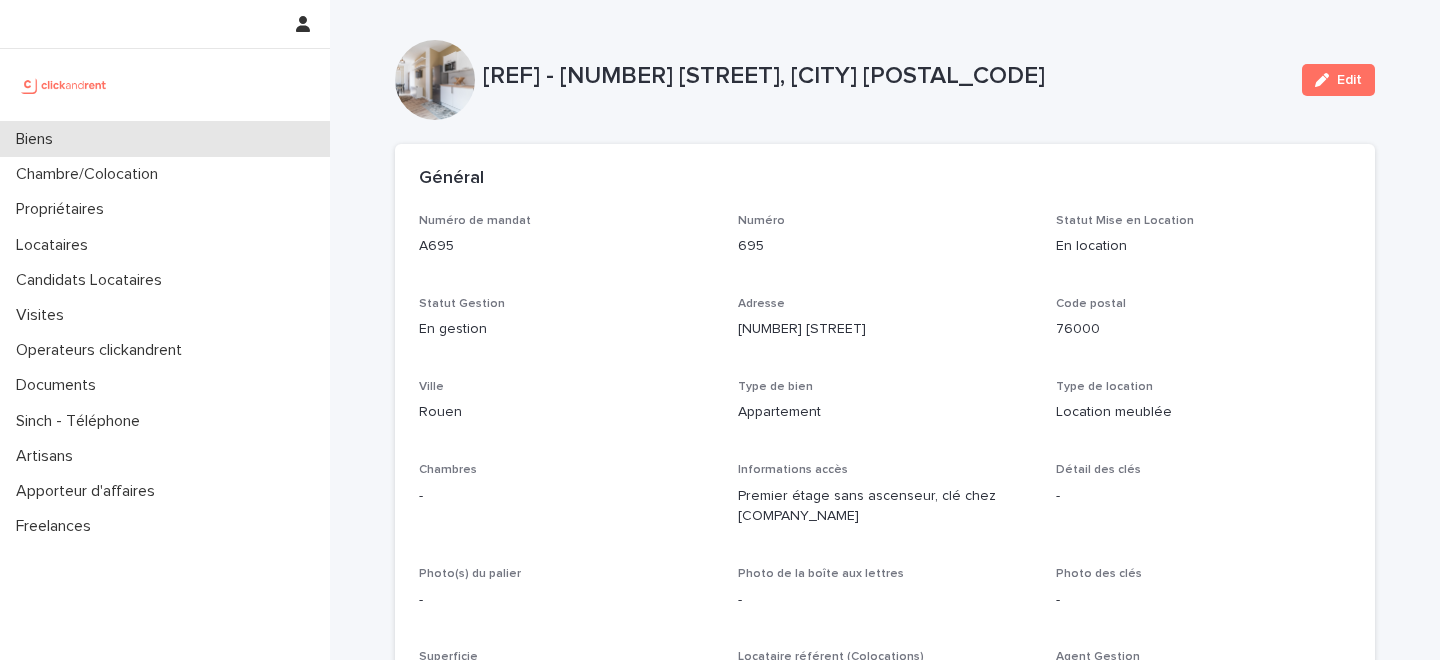 click on "Biens" at bounding box center [165, 139] 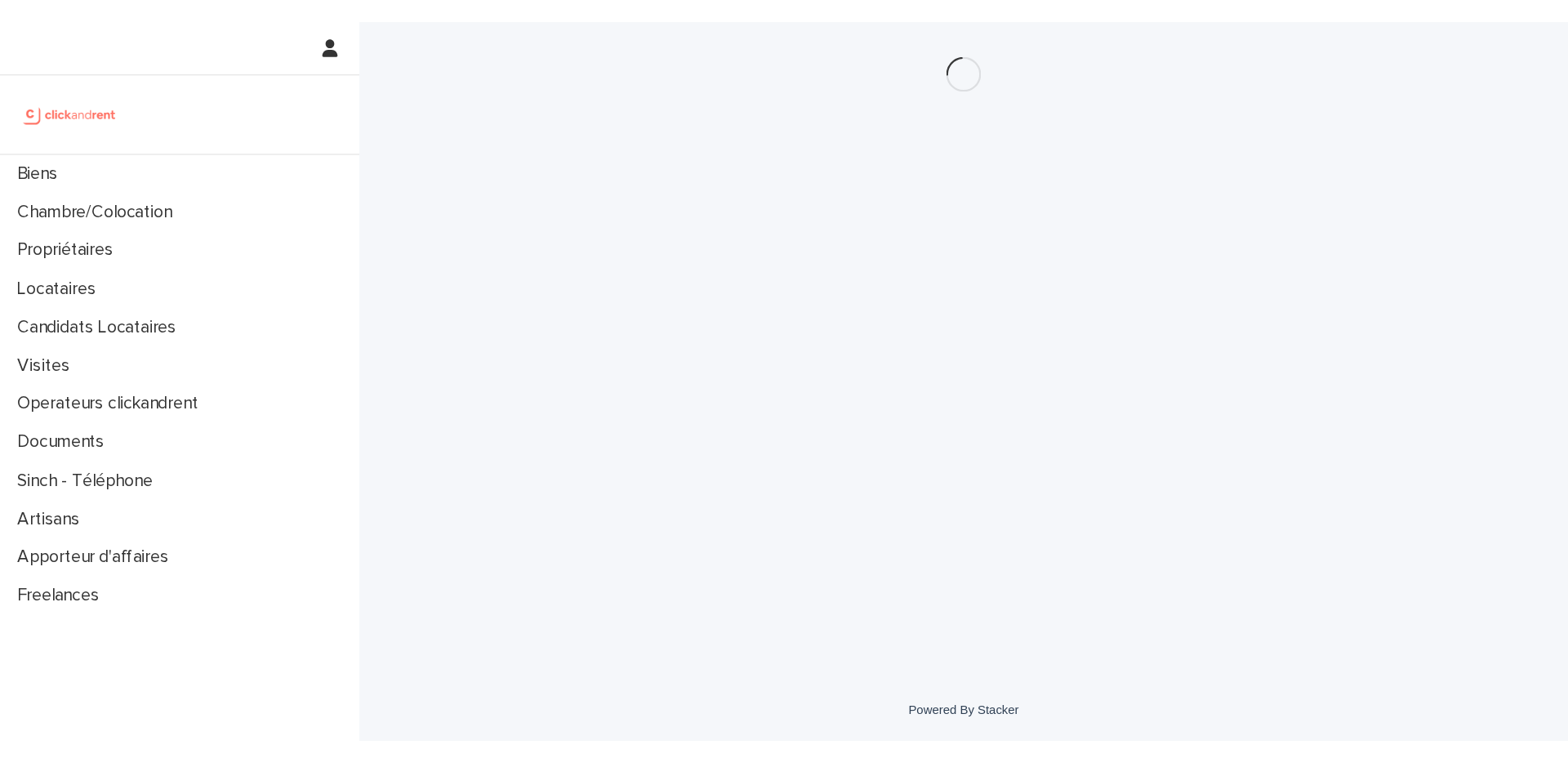 scroll, scrollTop: 0, scrollLeft: 0, axis: both 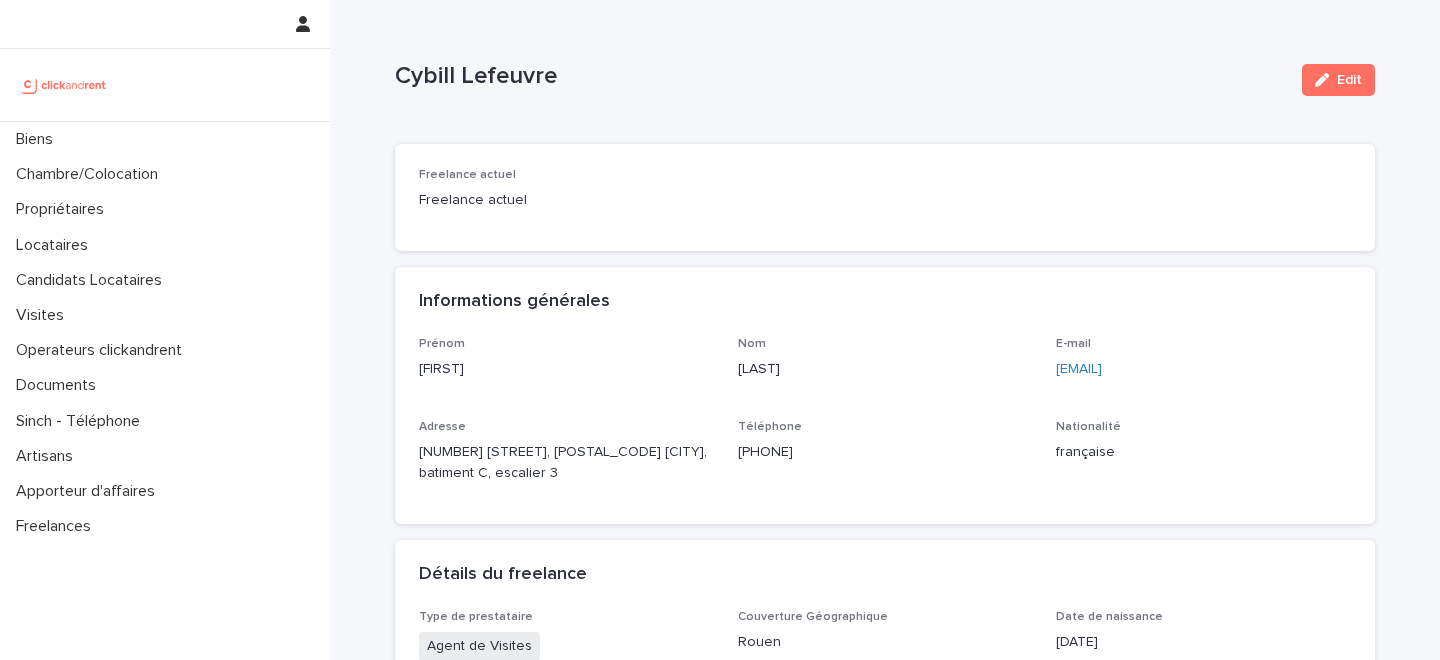 drag, startPoint x: 1233, startPoint y: 366, endPoint x: 1044, endPoint y: 367, distance: 189.00264 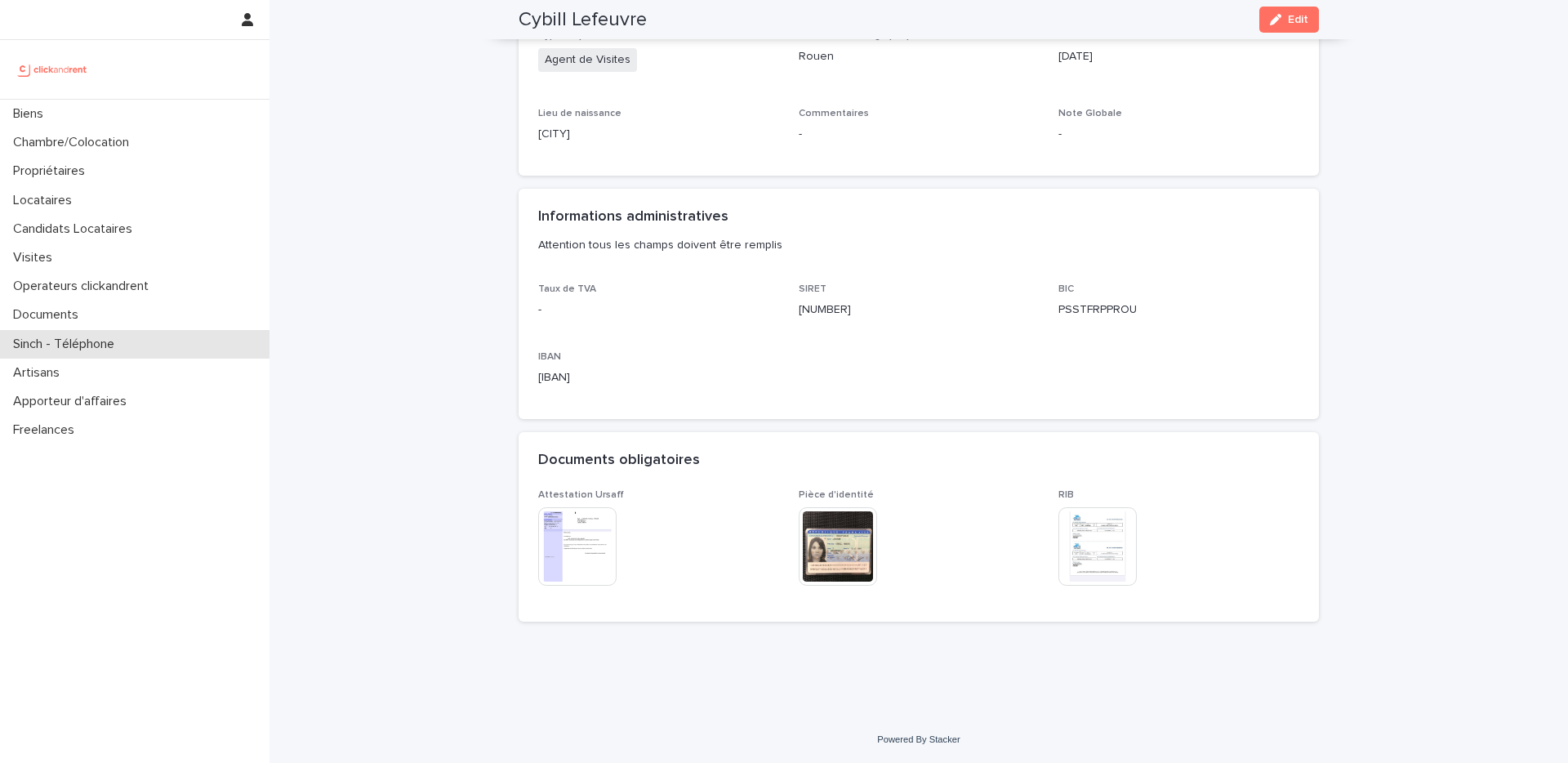 scroll, scrollTop: 0, scrollLeft: 0, axis: both 